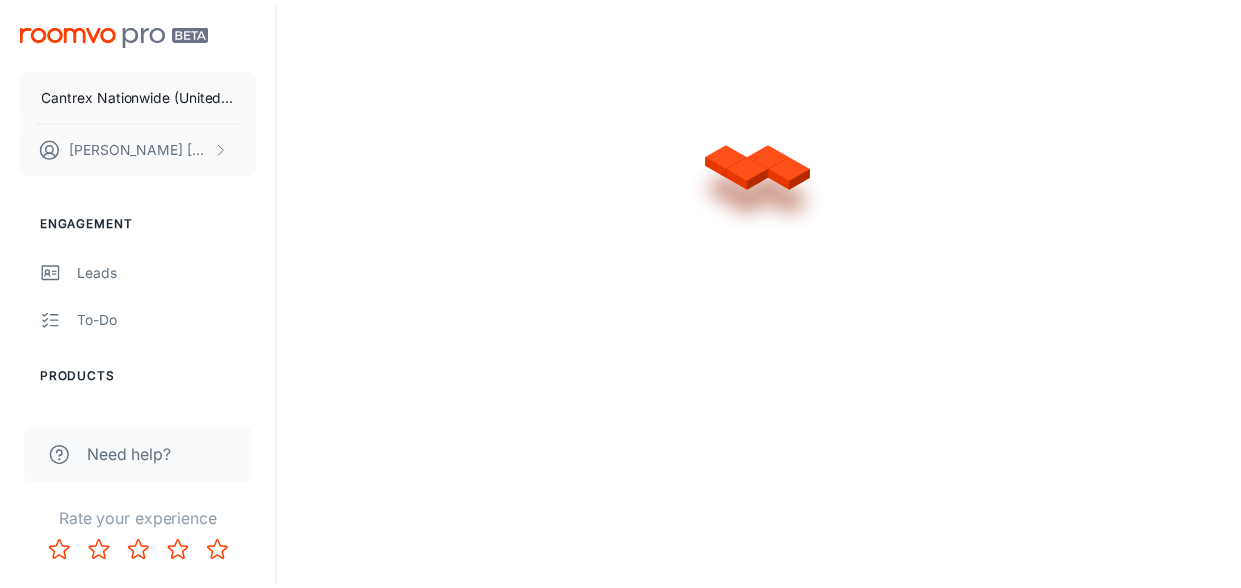 scroll, scrollTop: 0, scrollLeft: 0, axis: both 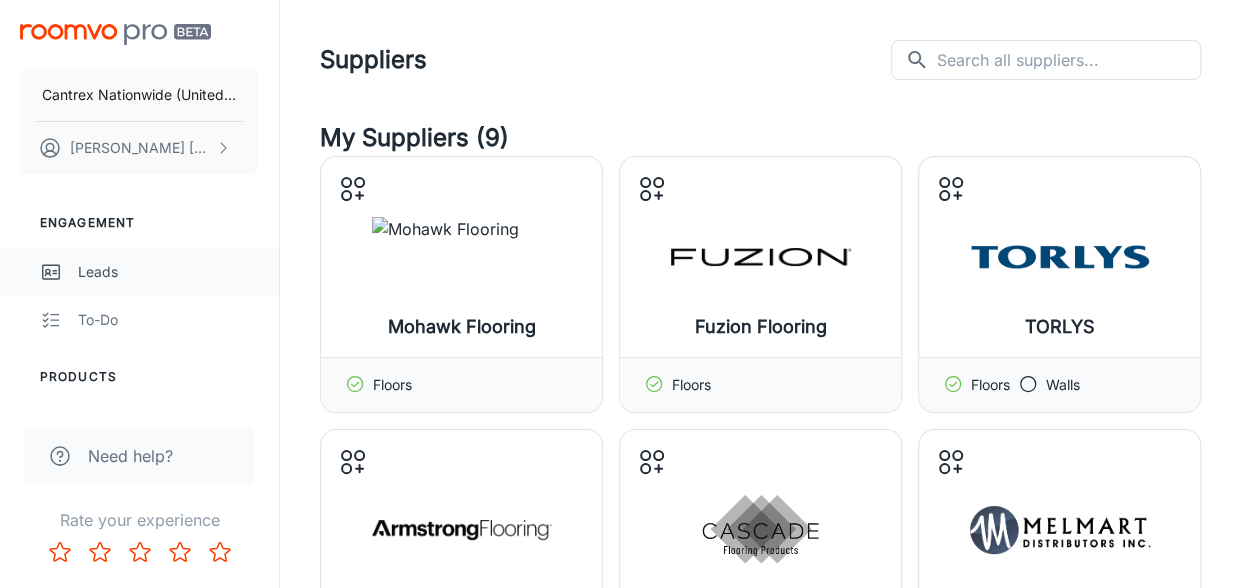 click on "Leads" at bounding box center [168, 272] 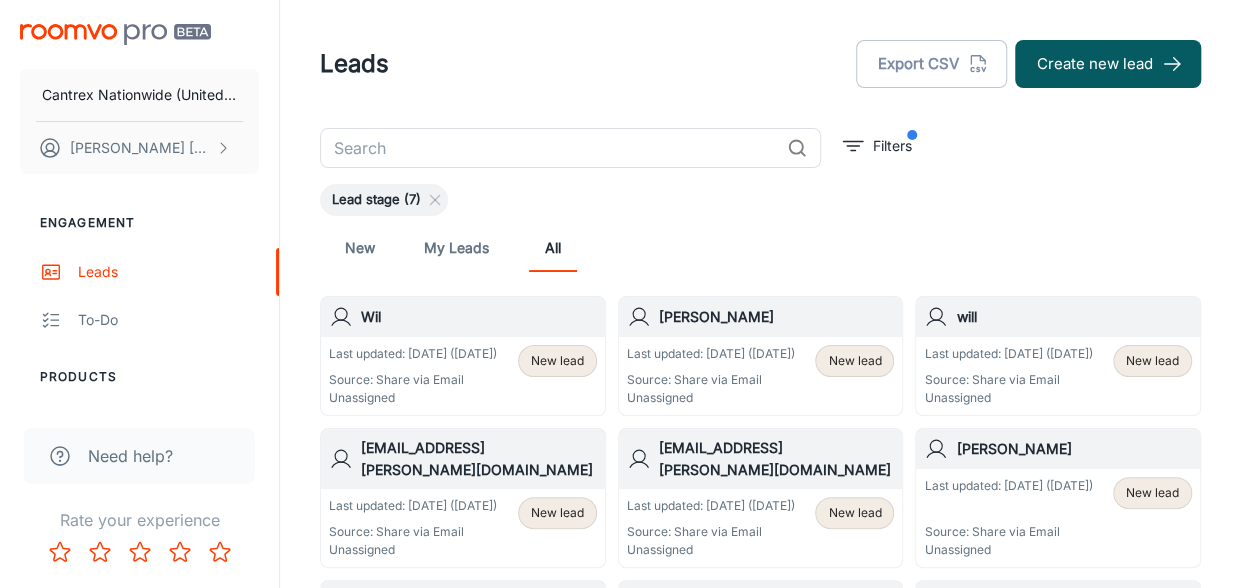 click on "New lead" at bounding box center (557, 361) 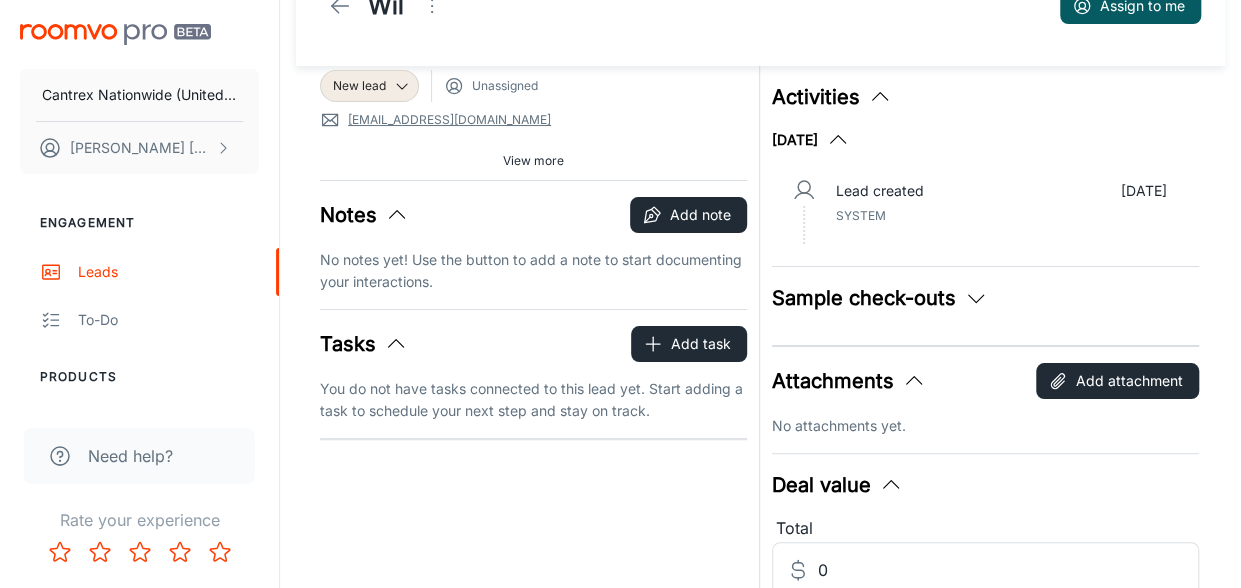 scroll, scrollTop: 0, scrollLeft: 0, axis: both 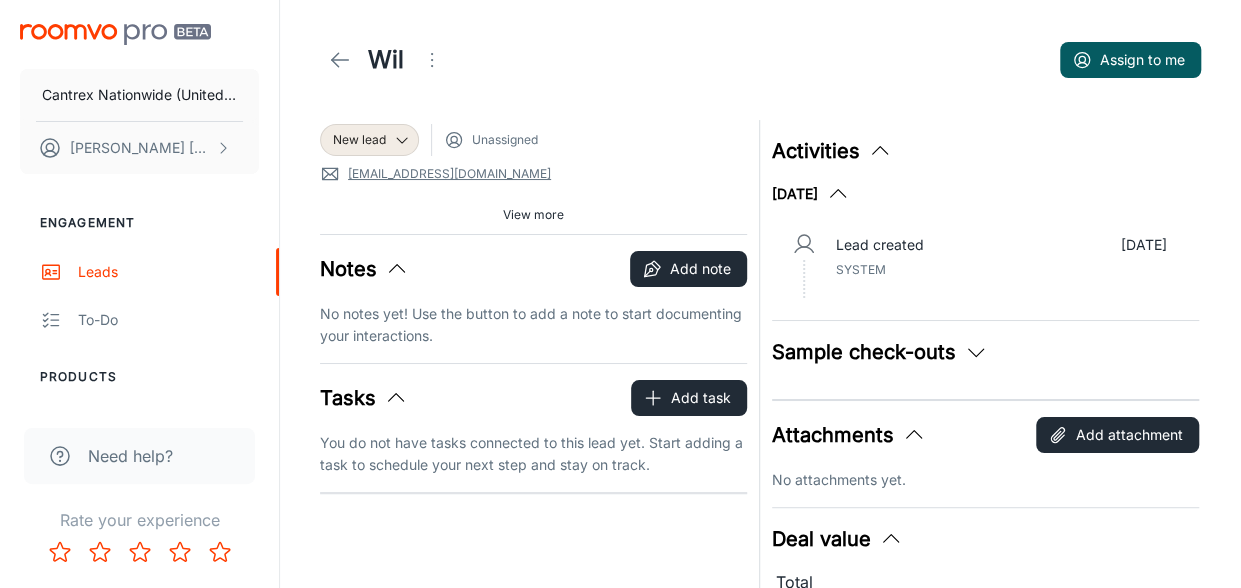 click 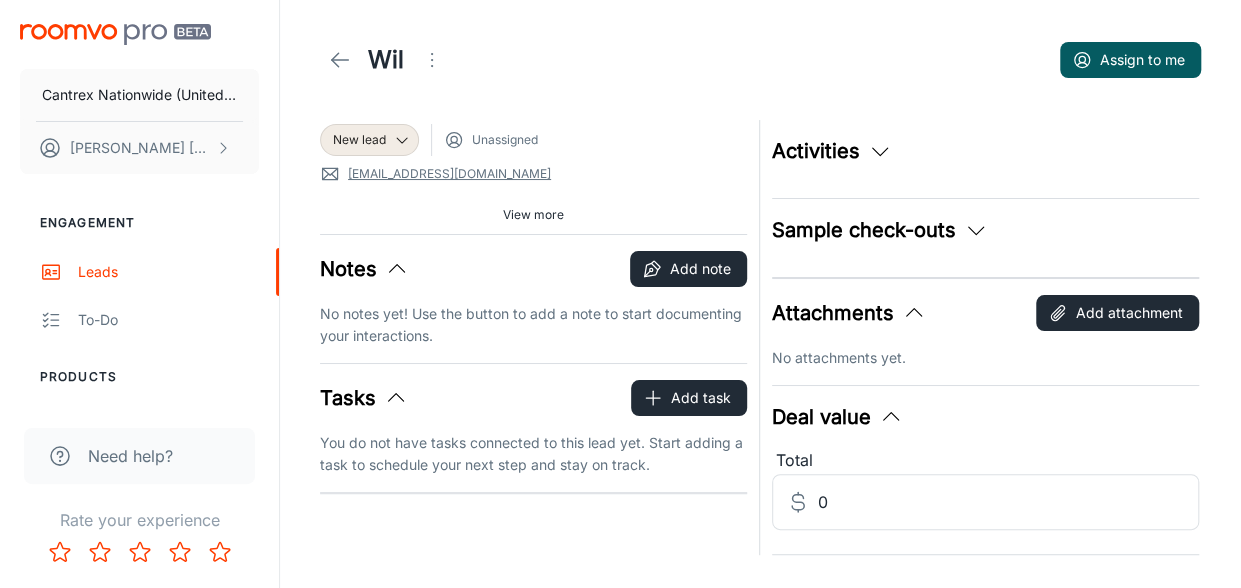 click 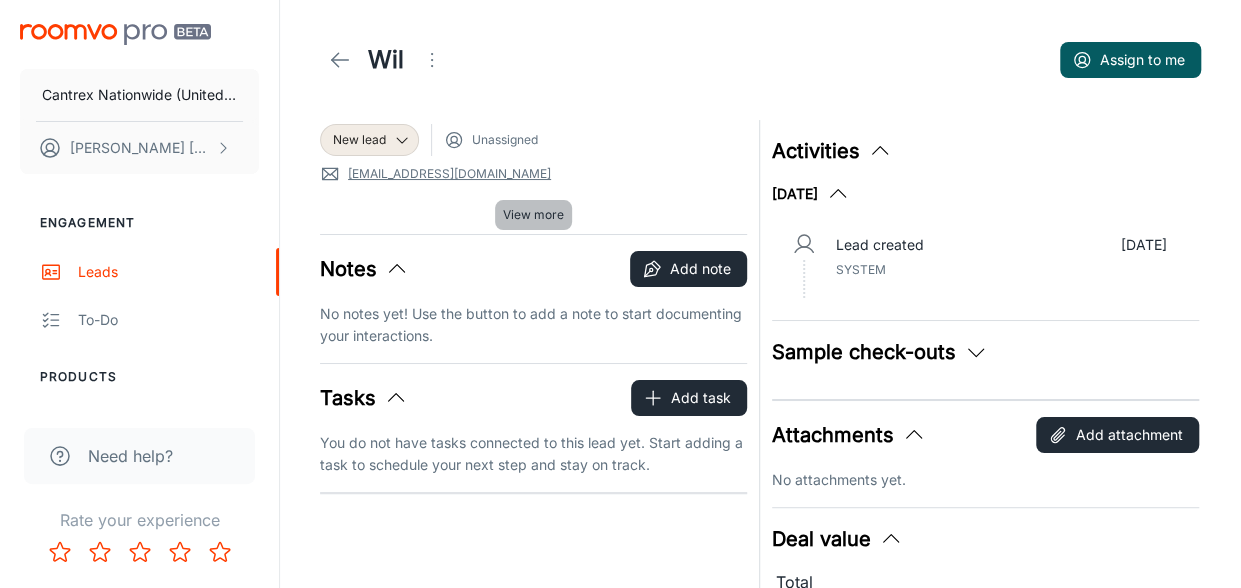 click on "View more" at bounding box center [533, 215] 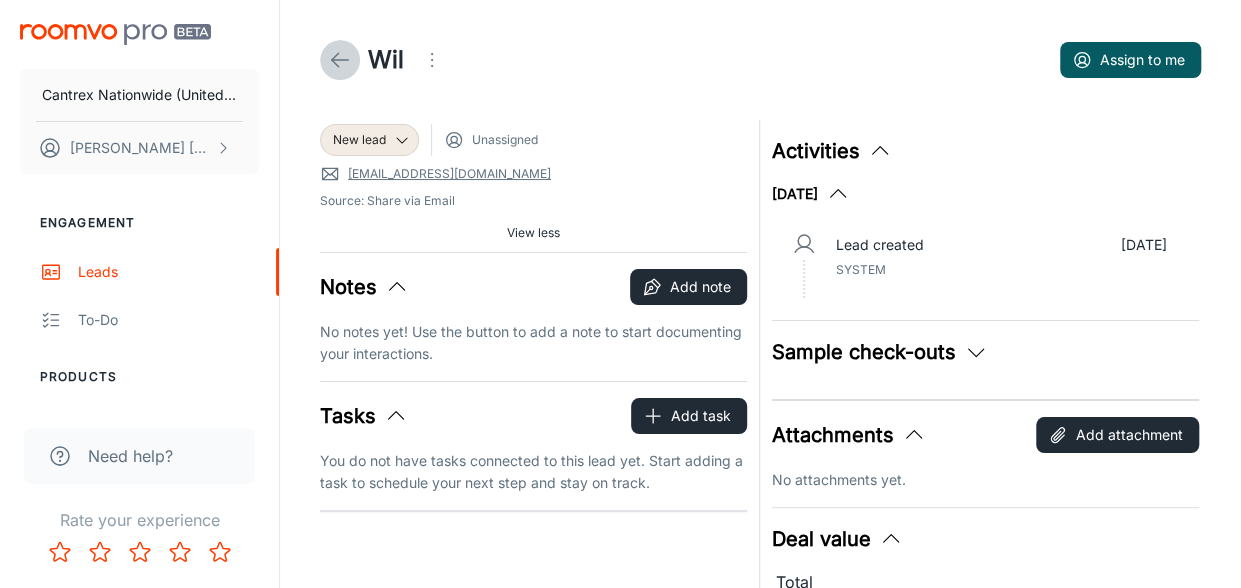 click at bounding box center (340, 60) 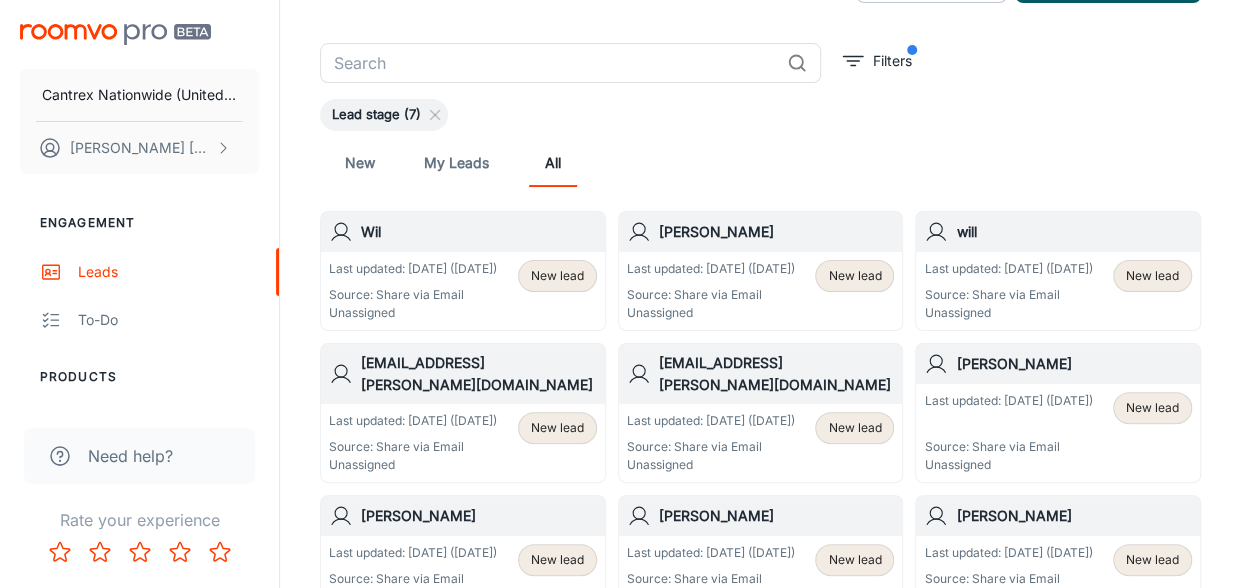 scroll, scrollTop: 0, scrollLeft: 0, axis: both 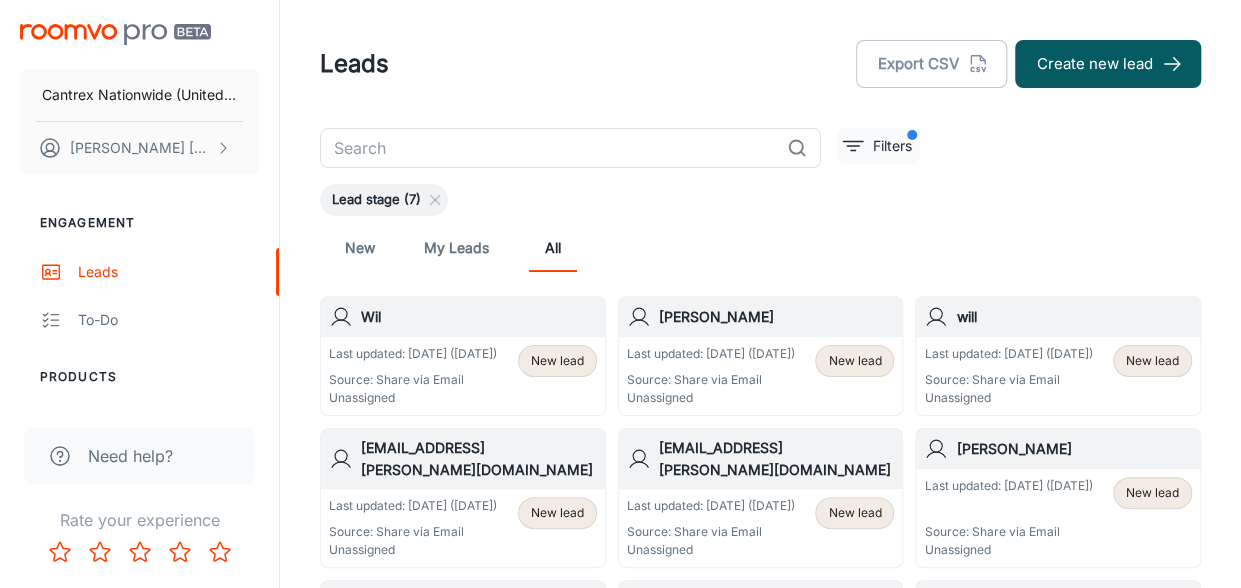 click on "Filters" at bounding box center [892, 146] 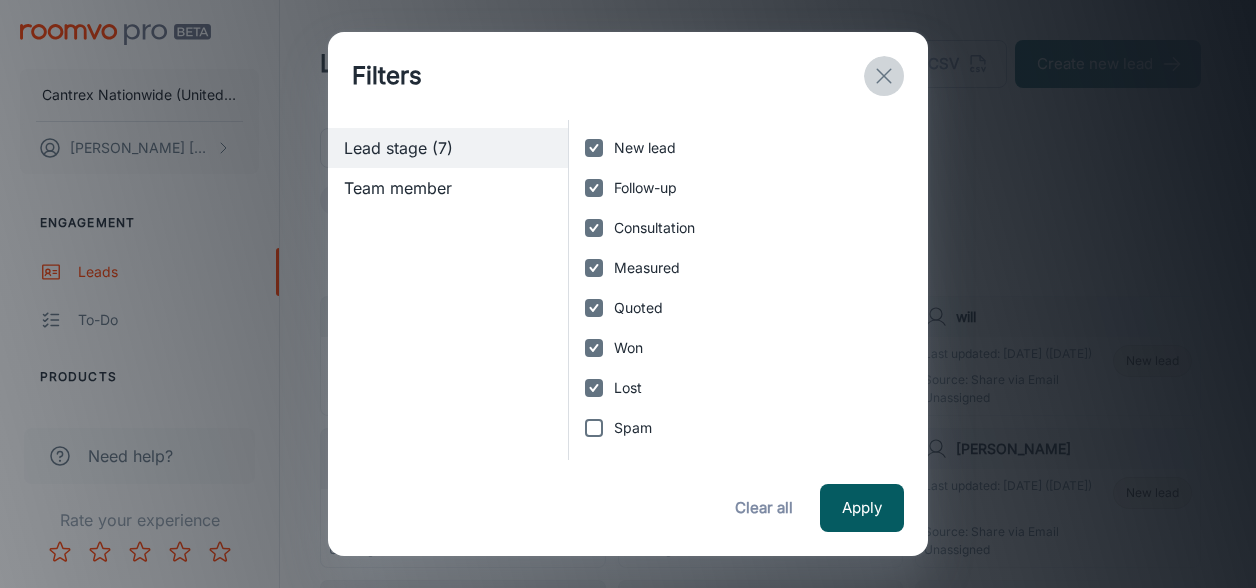 click 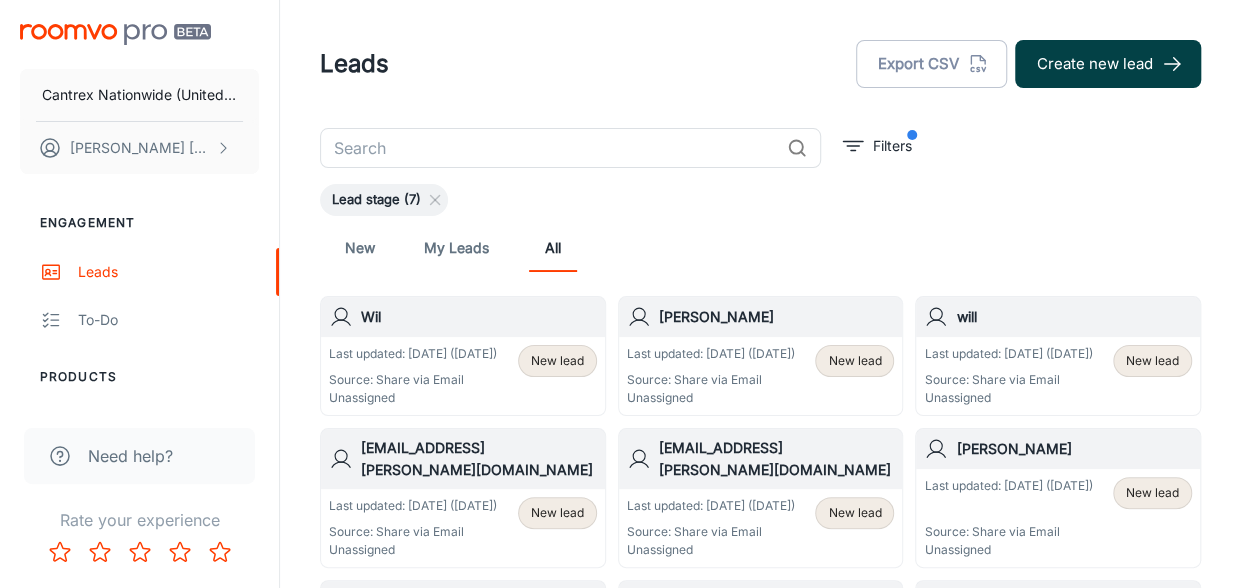 click on "Create new lead" at bounding box center [1108, 64] 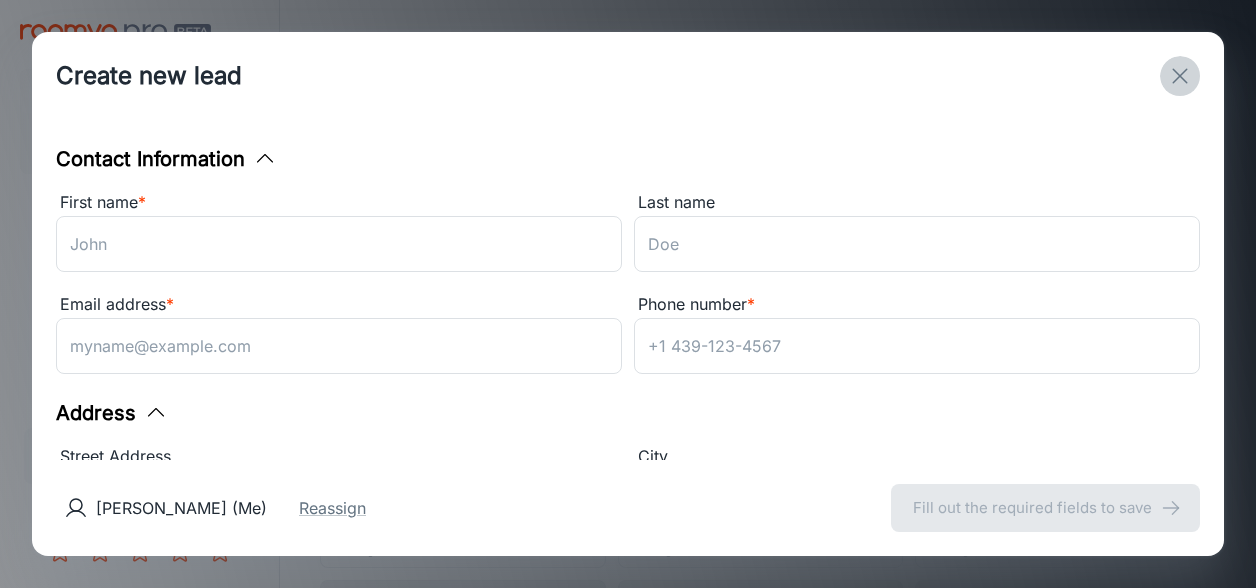 click 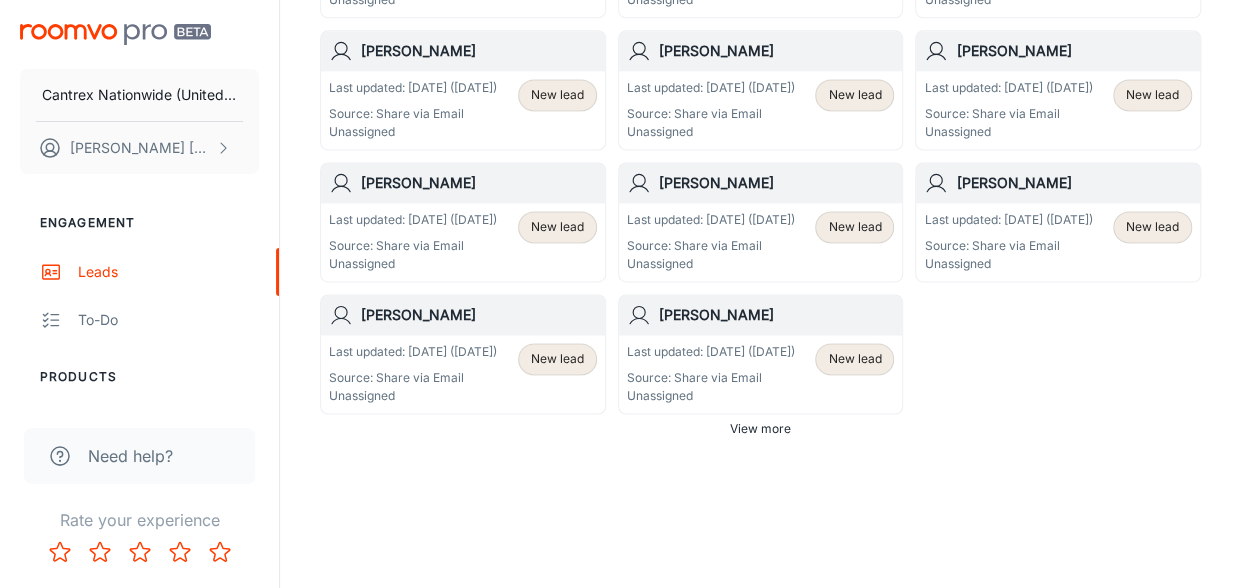 scroll, scrollTop: 1512, scrollLeft: 0, axis: vertical 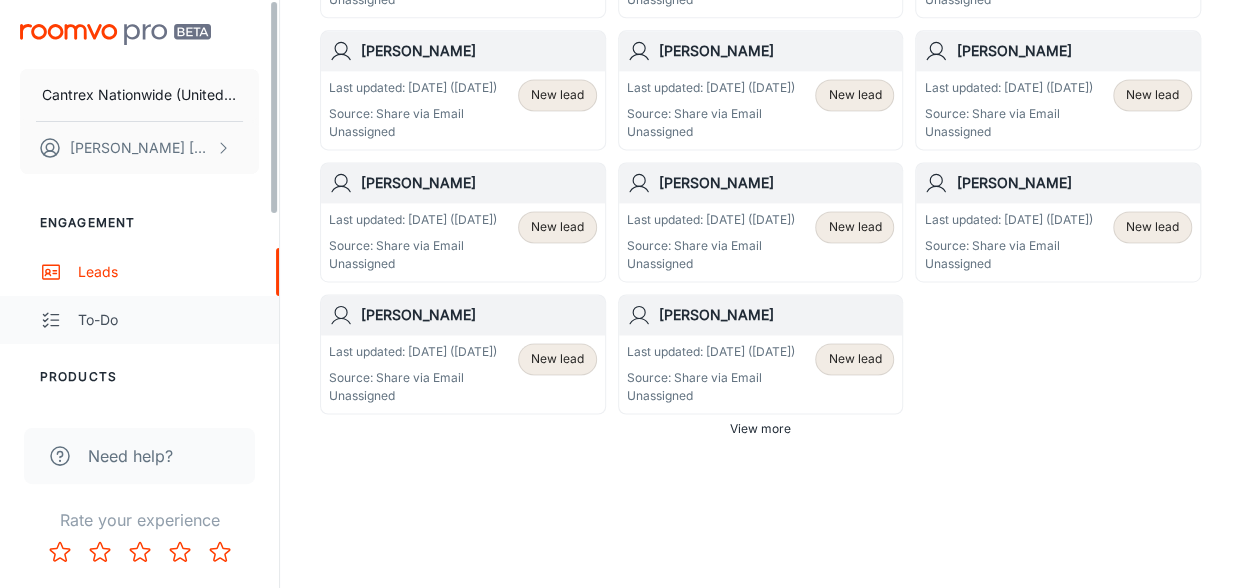 click on "To-do" at bounding box center [168, 320] 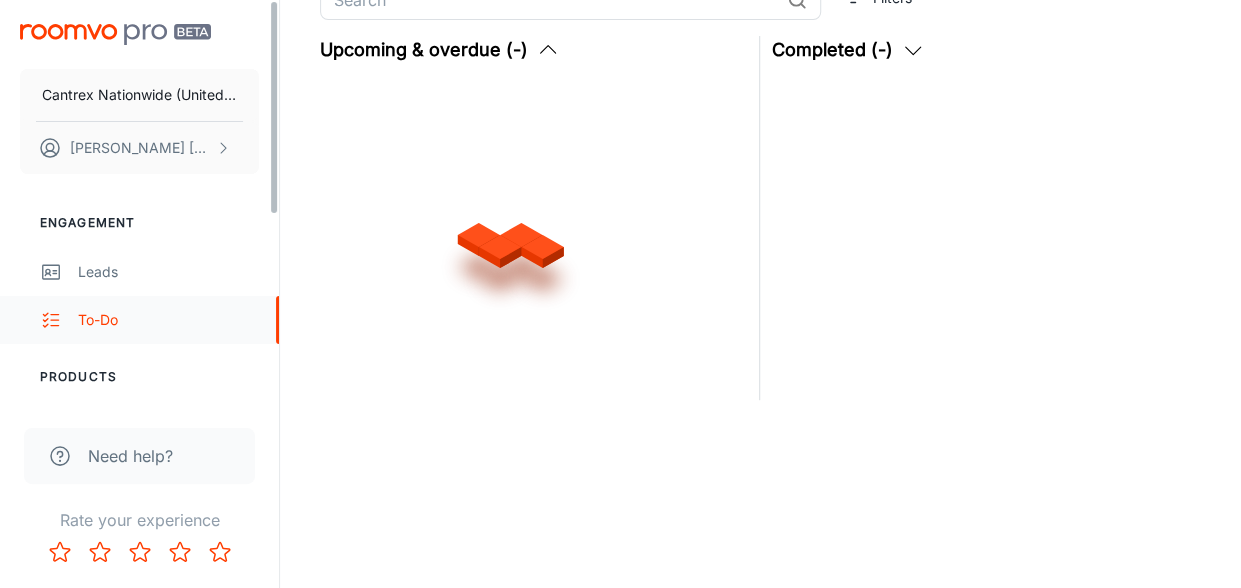 scroll, scrollTop: 0, scrollLeft: 0, axis: both 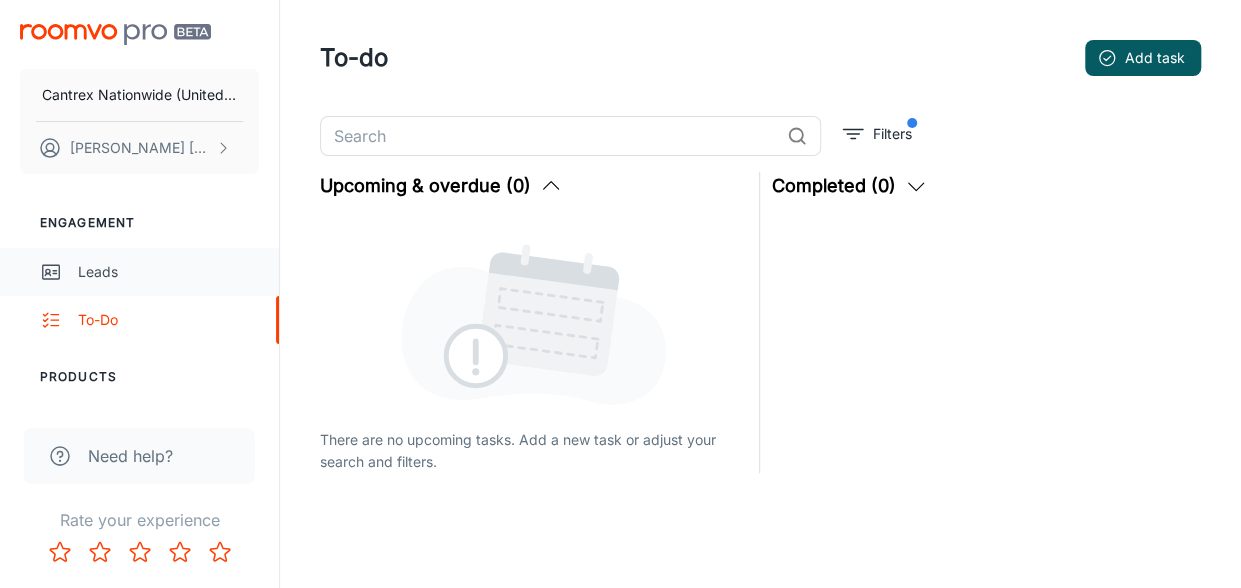 click on "Leads" at bounding box center (139, 272) 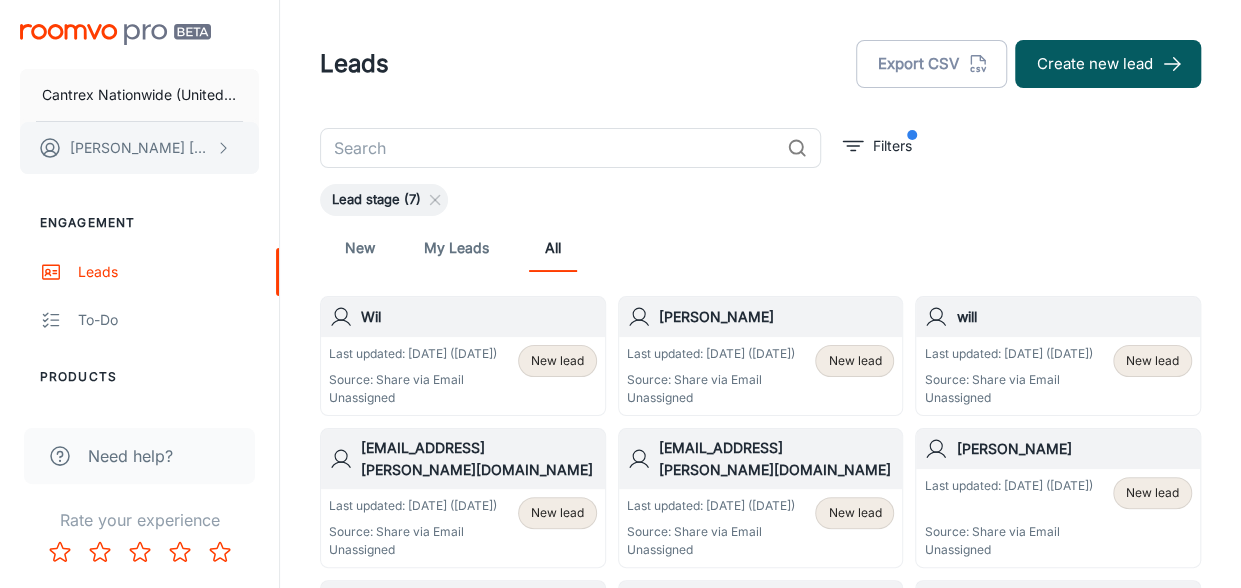 click on "[PERSON_NAME]" at bounding box center [139, 148] 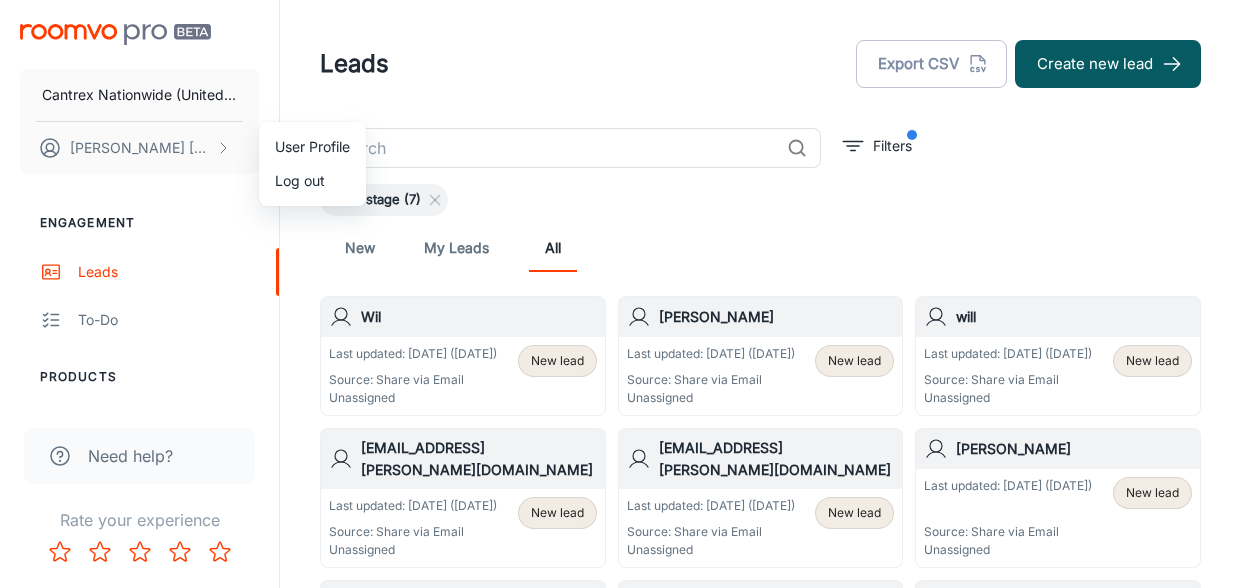 click at bounding box center [628, 294] 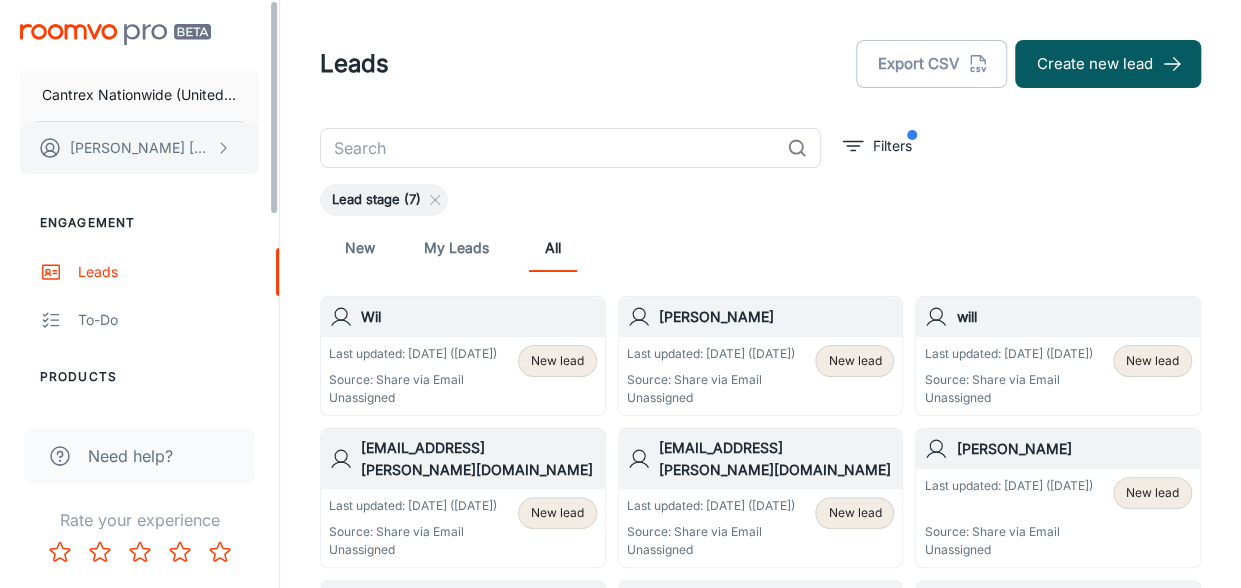 click on "[PERSON_NAME]" at bounding box center (140, 148) 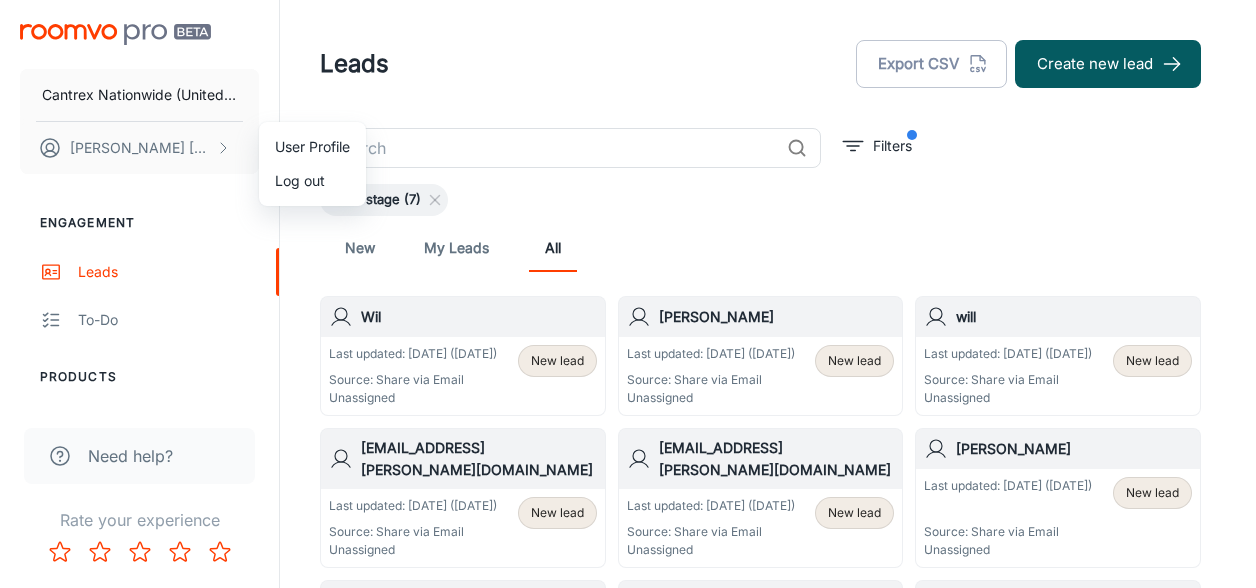 click on "User Profile" at bounding box center [312, 147] 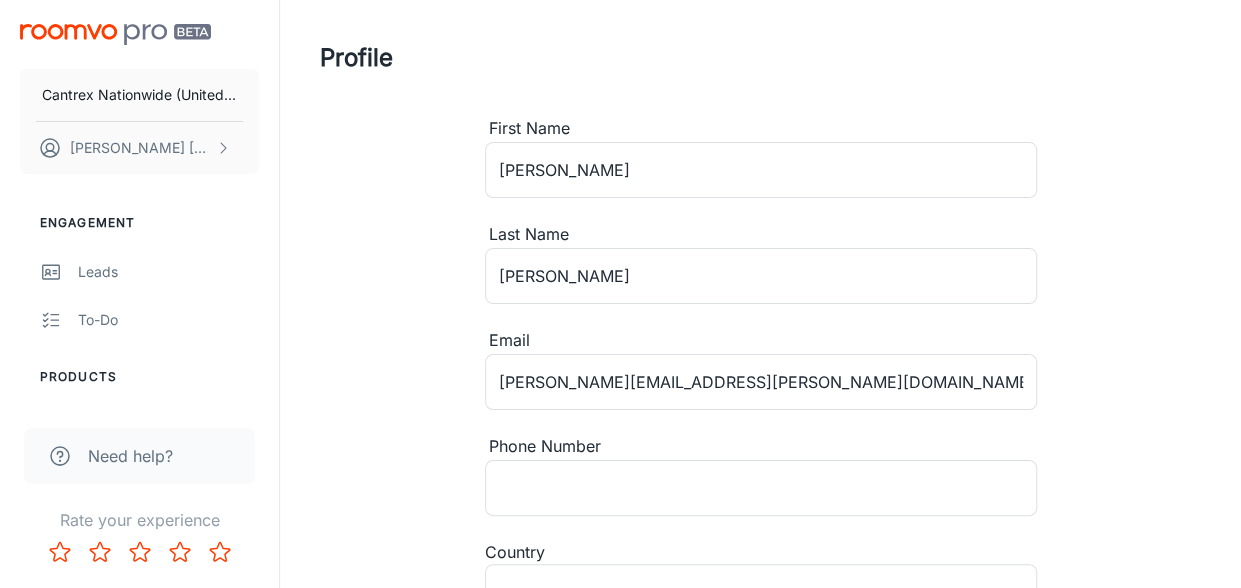 type on "[GEOGRAPHIC_DATA]" 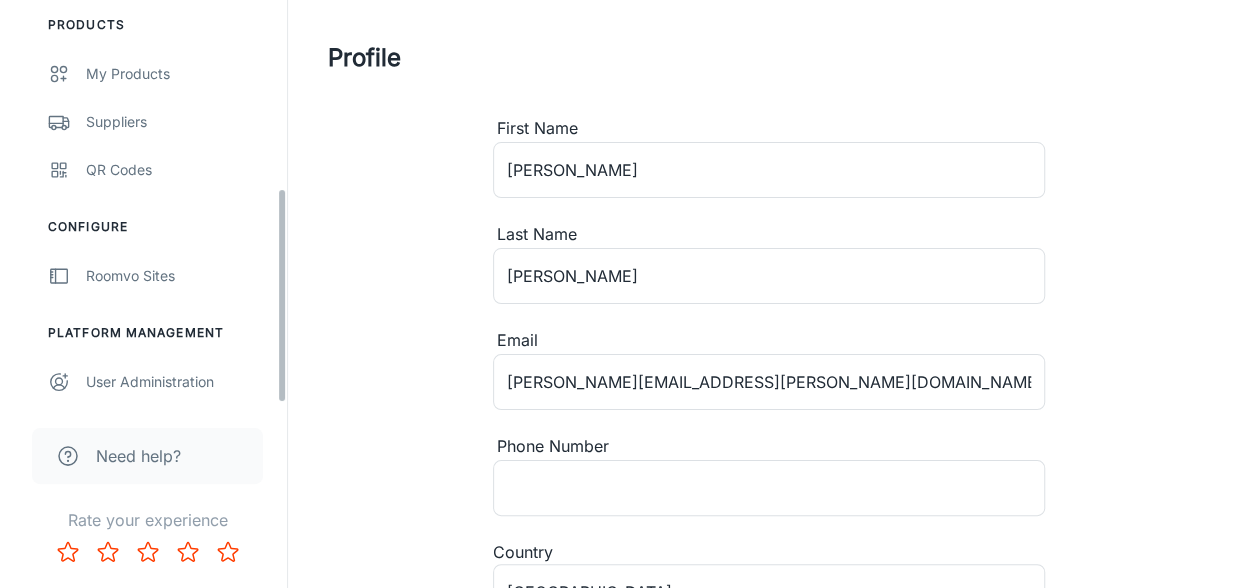 scroll, scrollTop: 353, scrollLeft: 0, axis: vertical 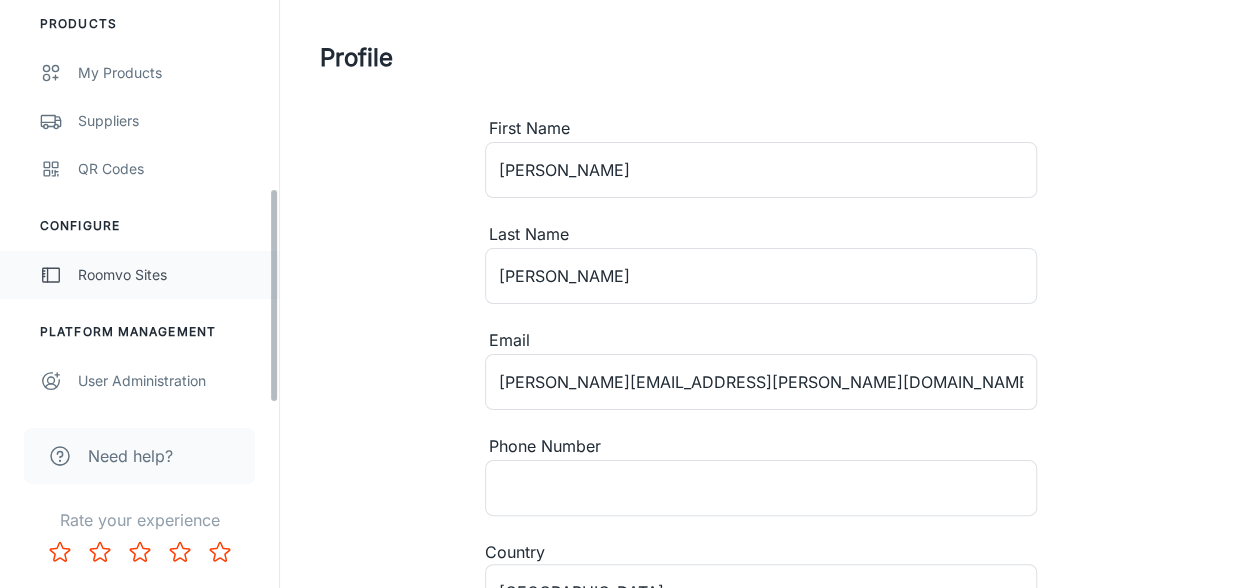 click on "Roomvo Sites" at bounding box center [139, 275] 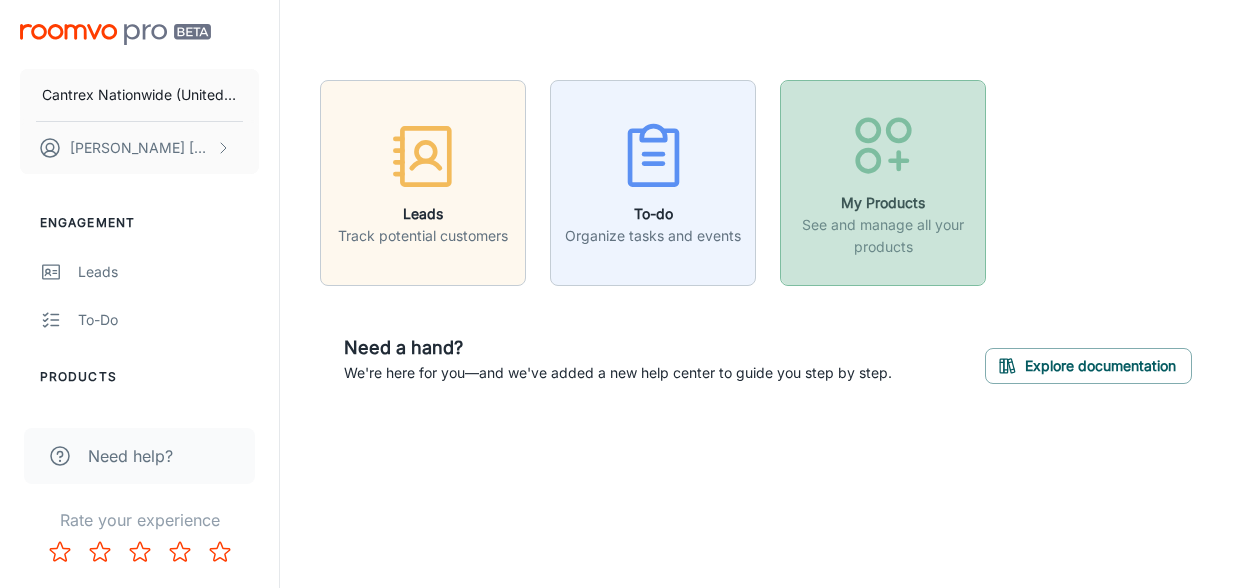 click on "My Products See and manage all your products" at bounding box center [883, 183] 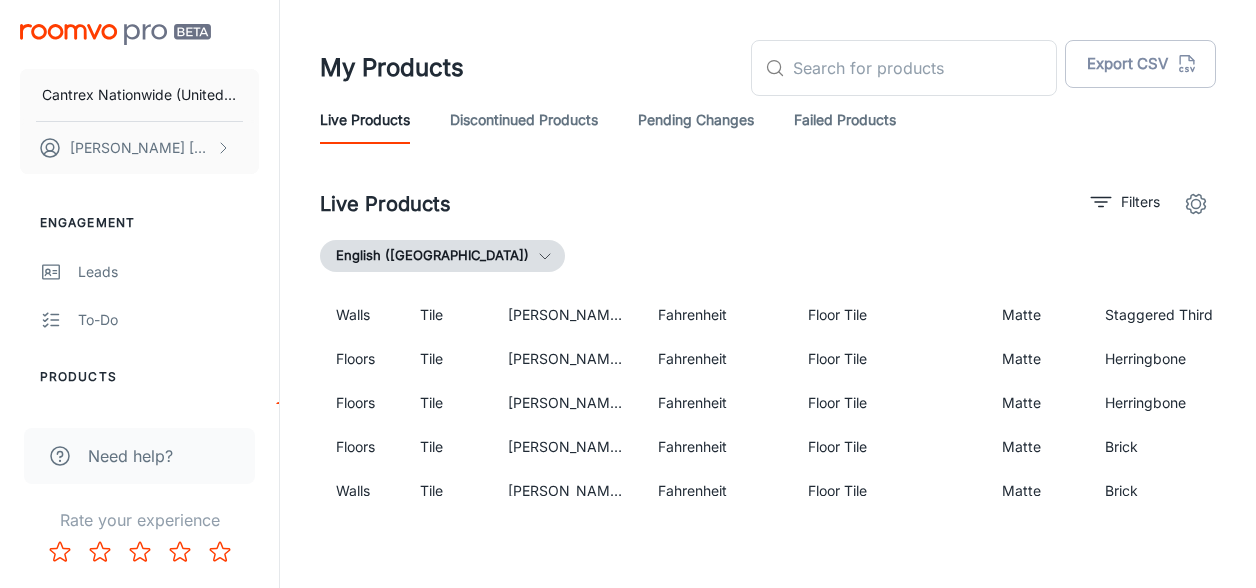 scroll, scrollTop: 9712, scrollLeft: 545, axis: both 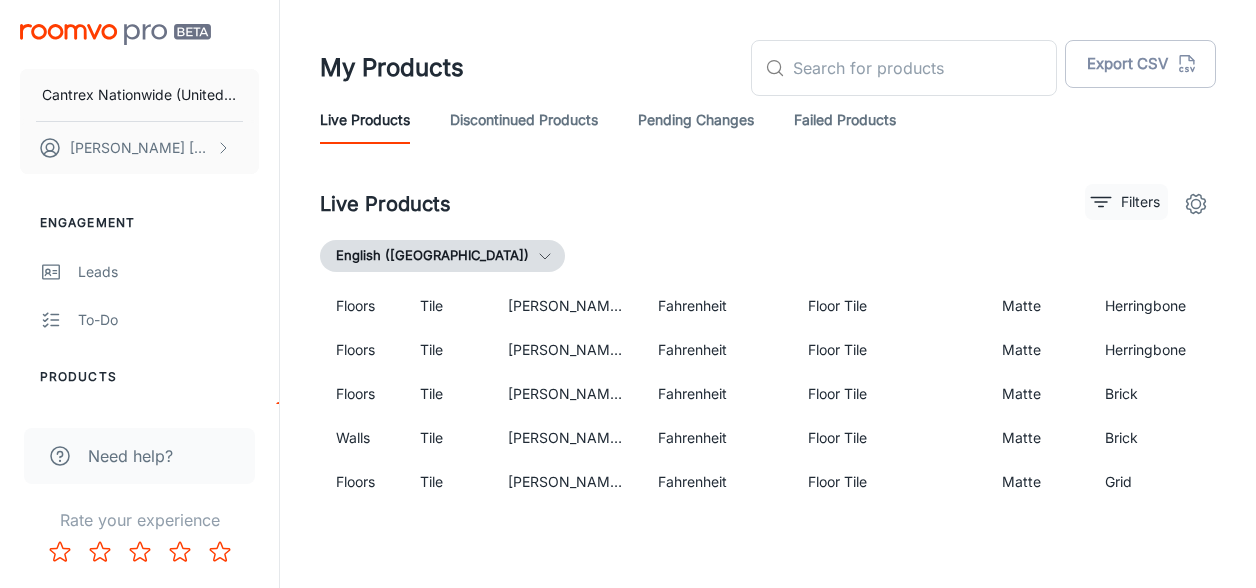 click 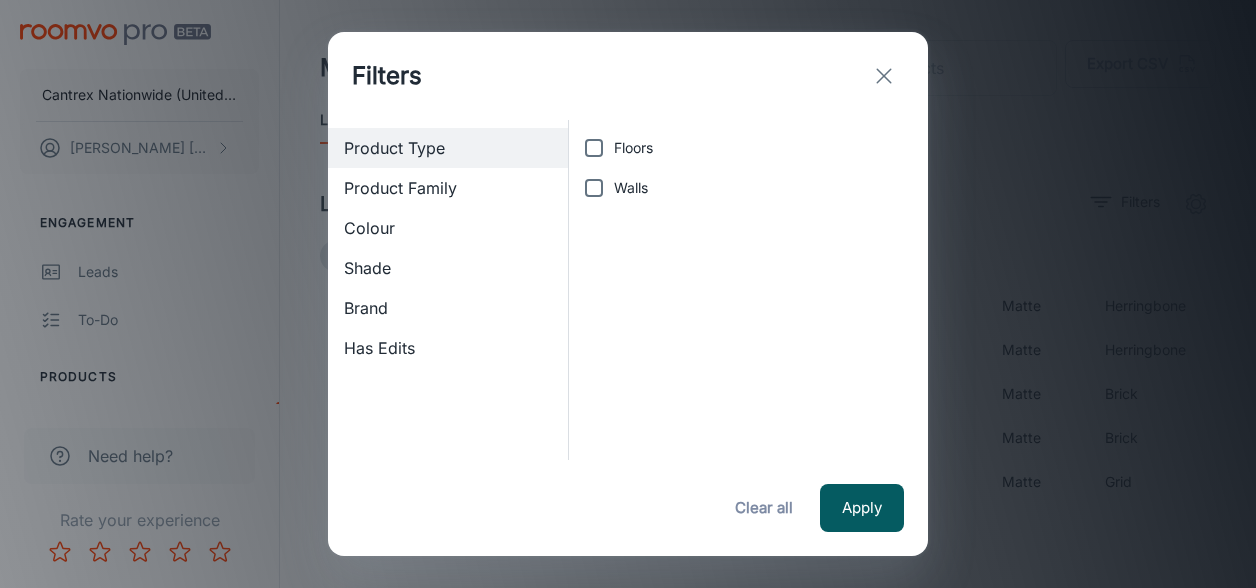 scroll, scrollTop: 9735, scrollLeft: 545, axis: both 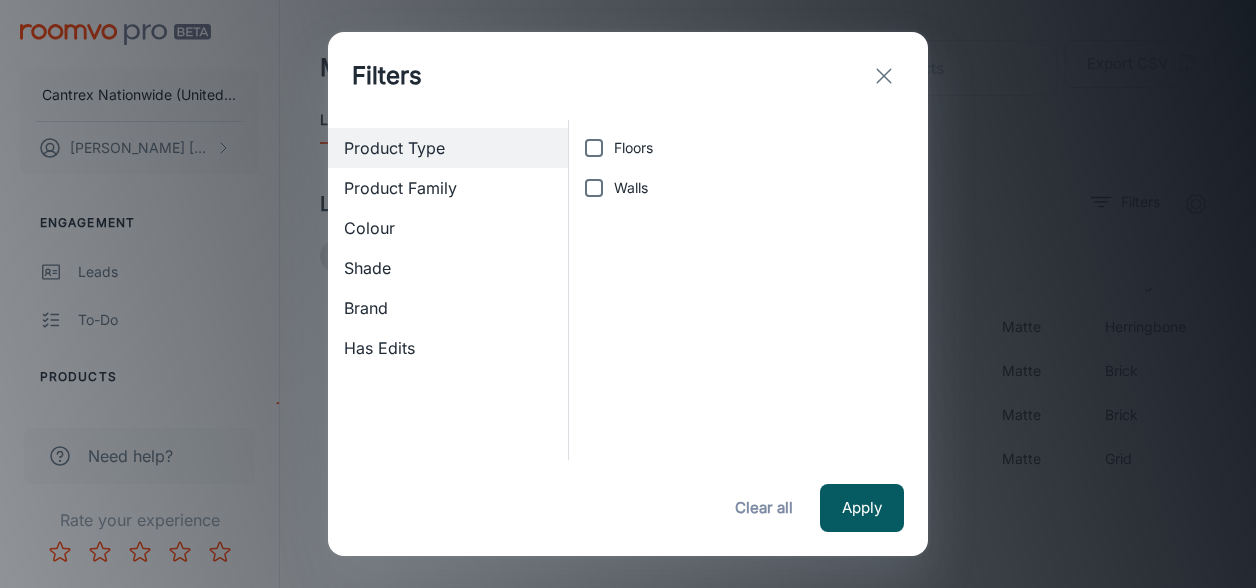 click on "Brand" at bounding box center (448, 308) 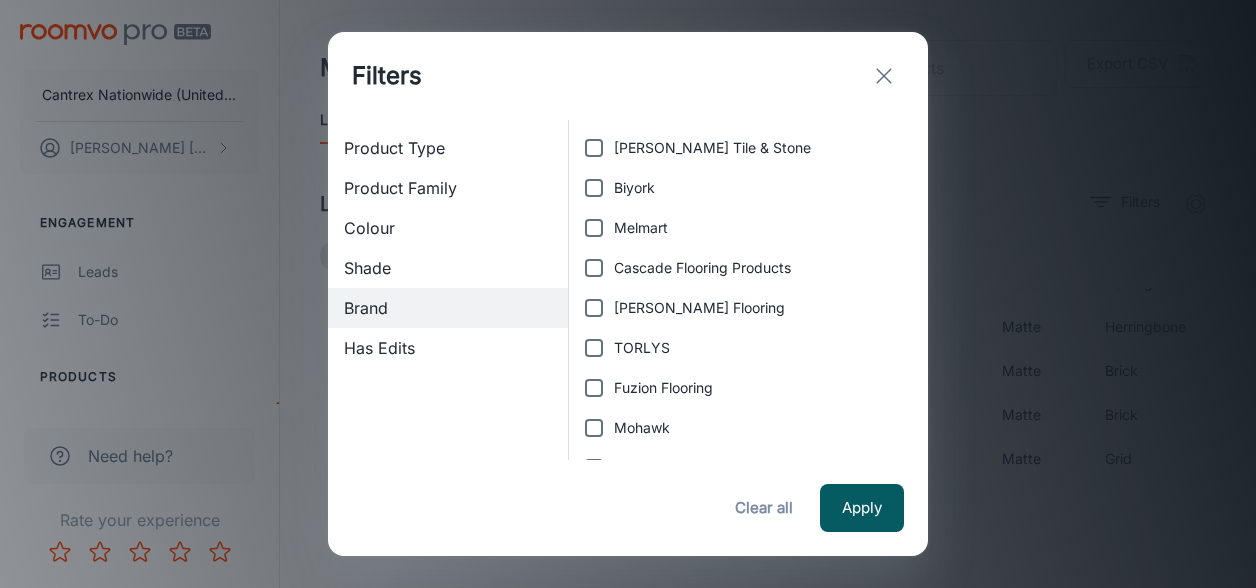 click on "Biyork" at bounding box center [594, 188] 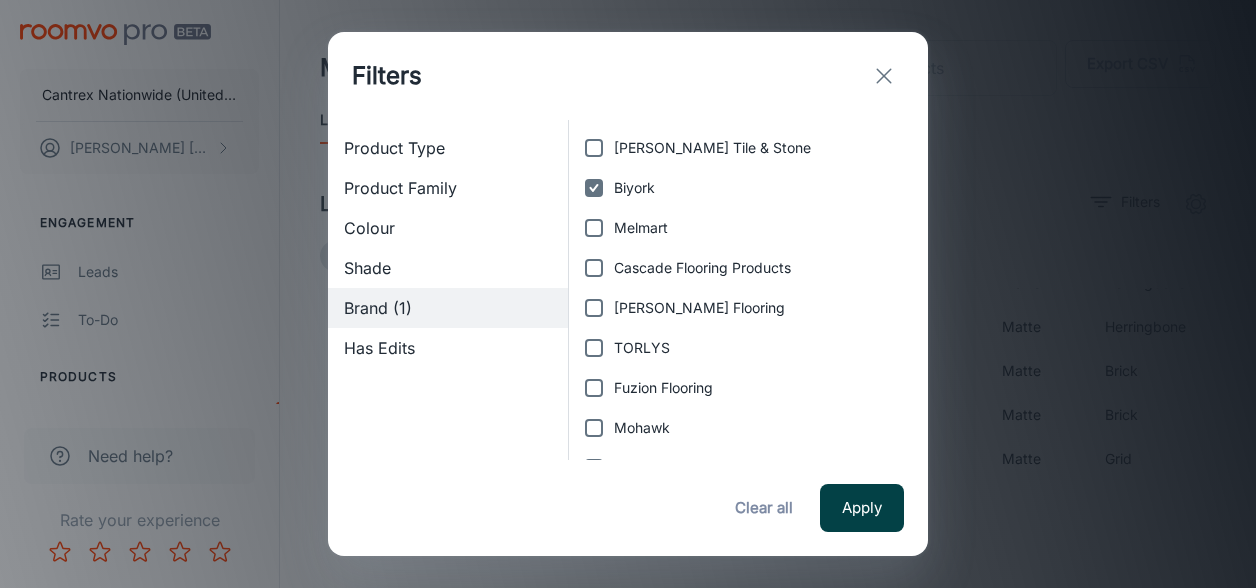 click on "Apply" at bounding box center (862, 508) 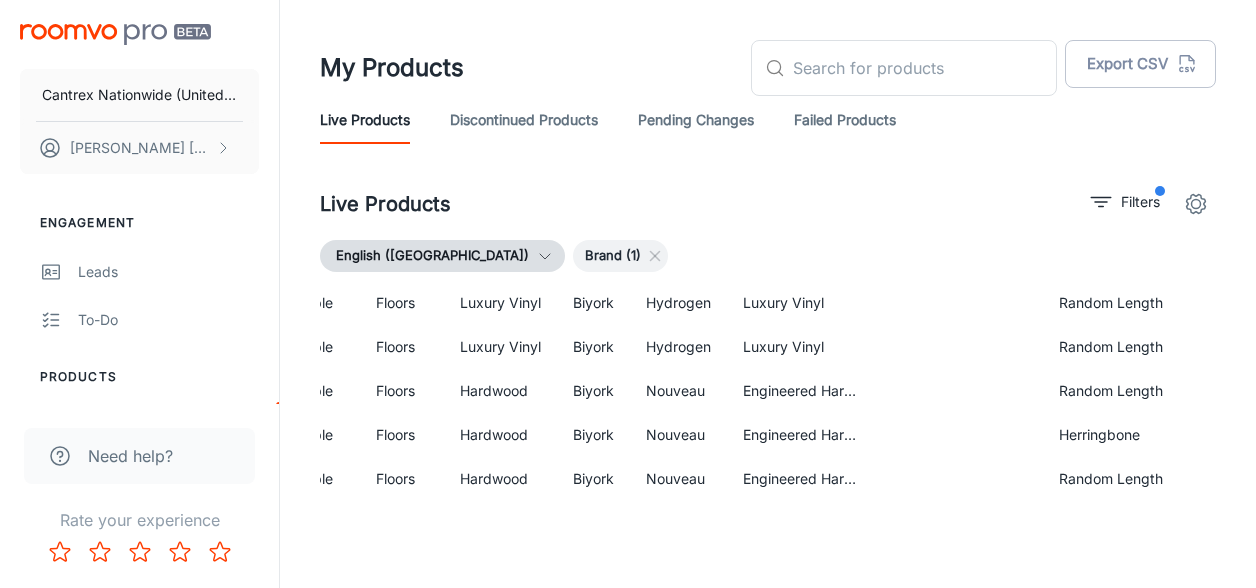 scroll, scrollTop: 1287, scrollLeft: 544, axis: both 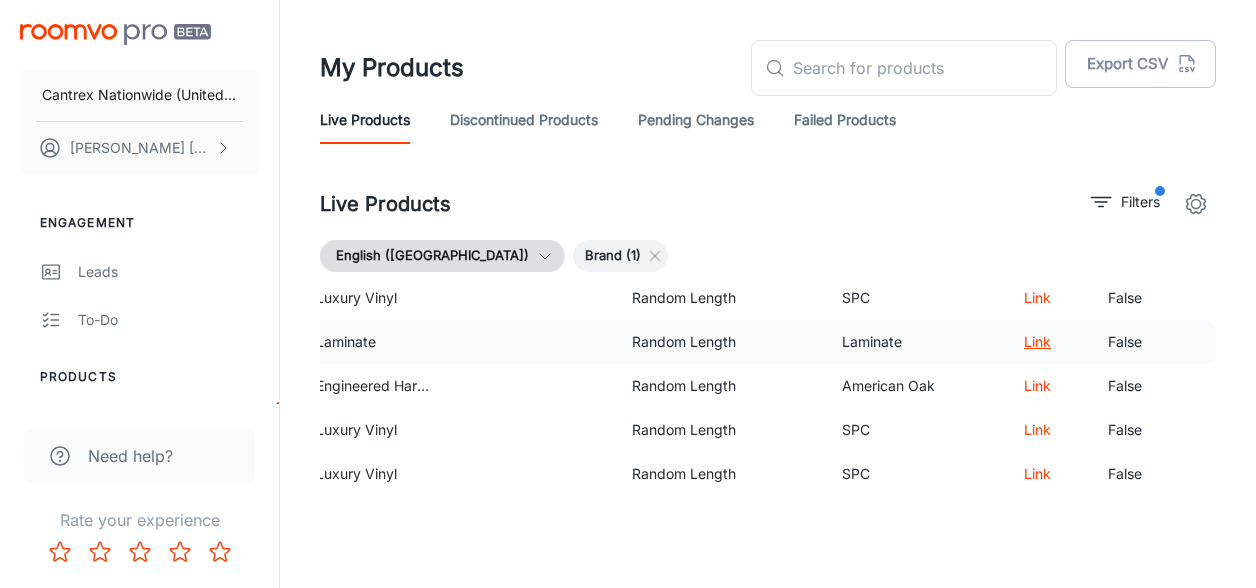 click on "Link" at bounding box center [1037, 341] 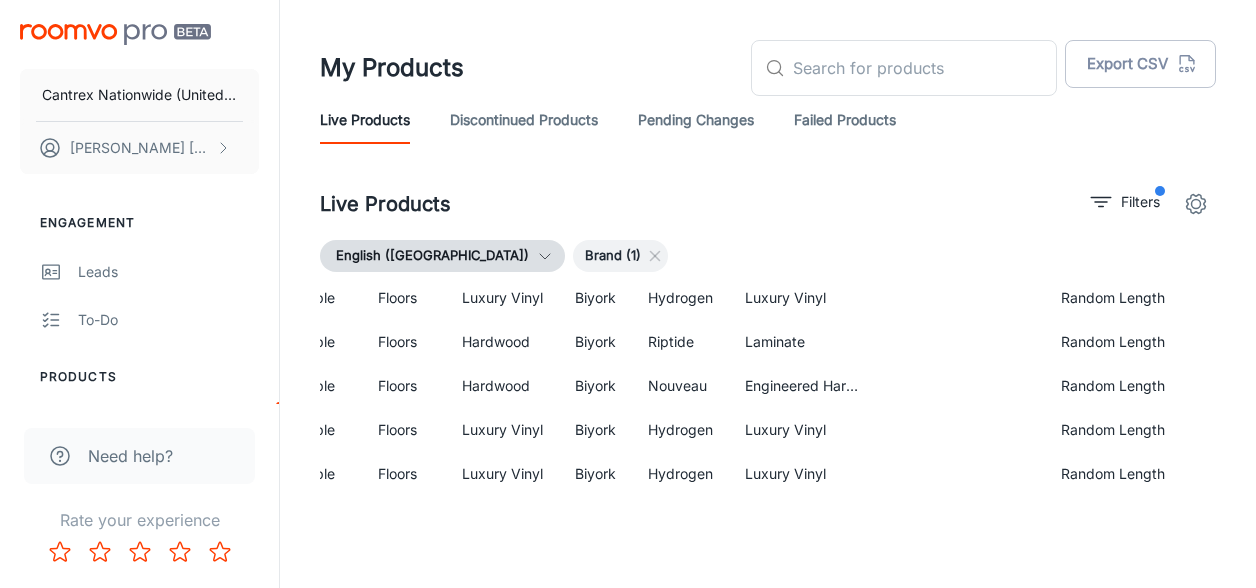 scroll, scrollTop: 1287, scrollLeft: 480, axis: both 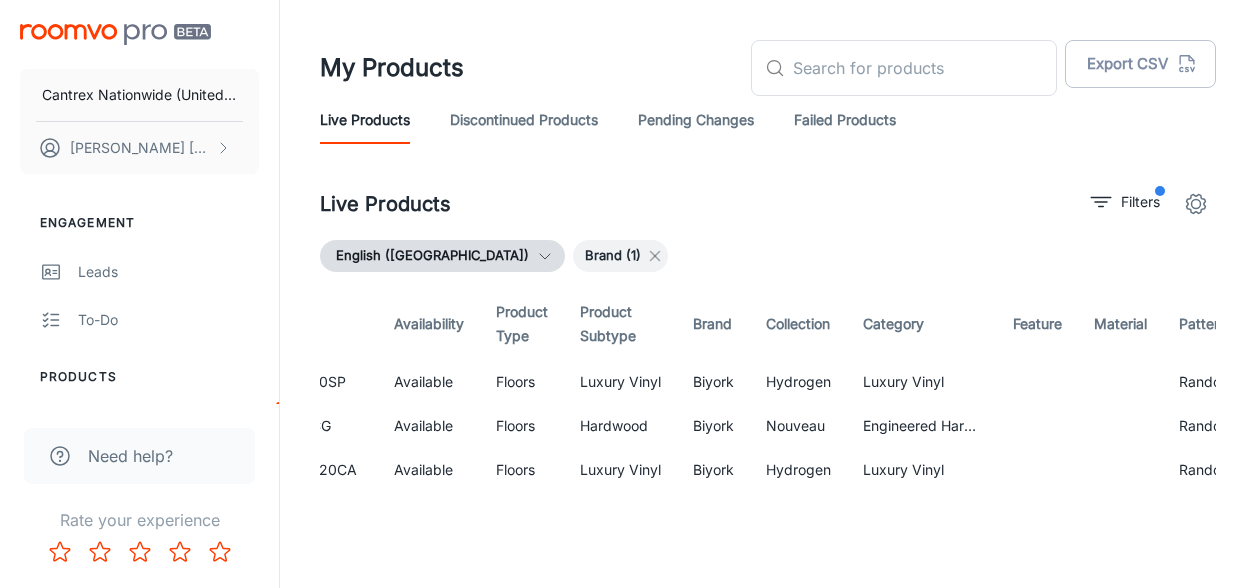 click 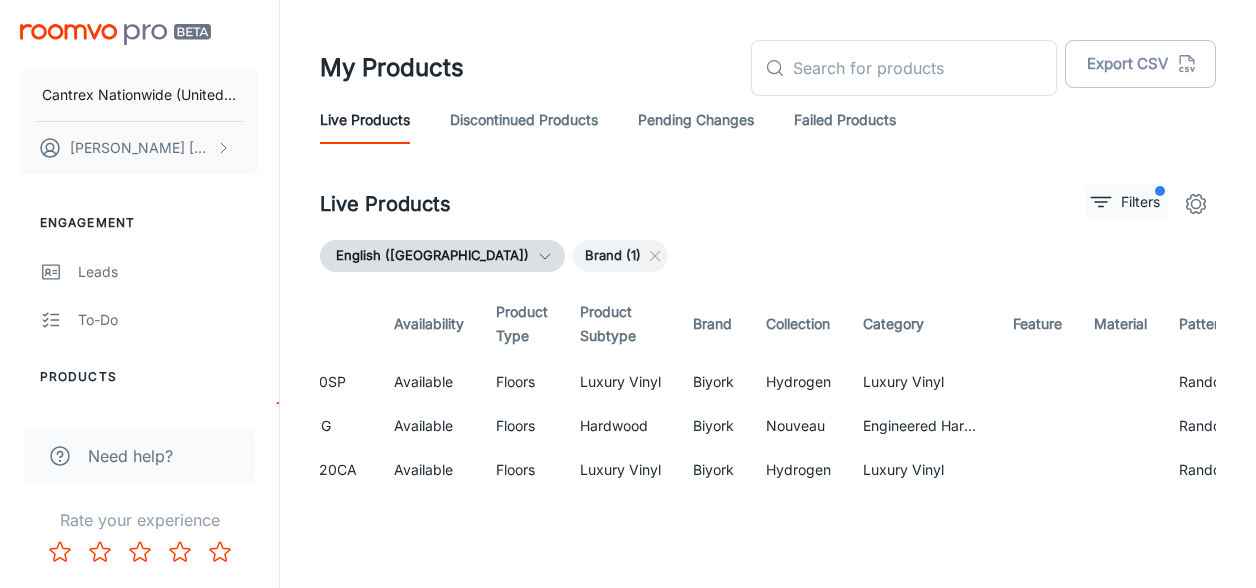 click 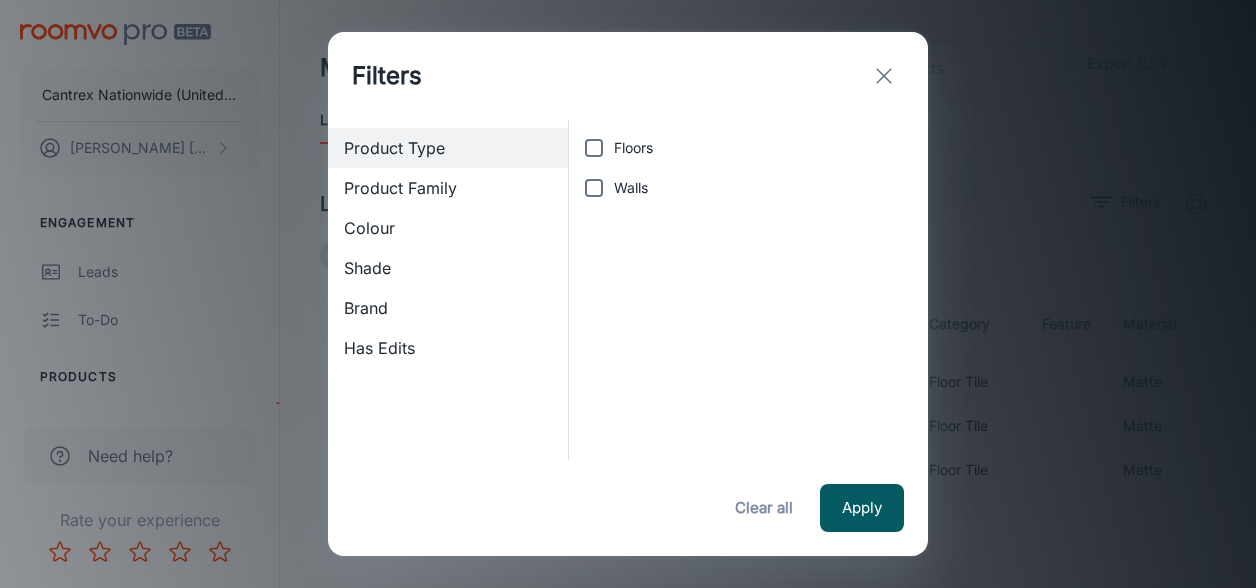 click on "Brand" at bounding box center [448, 308] 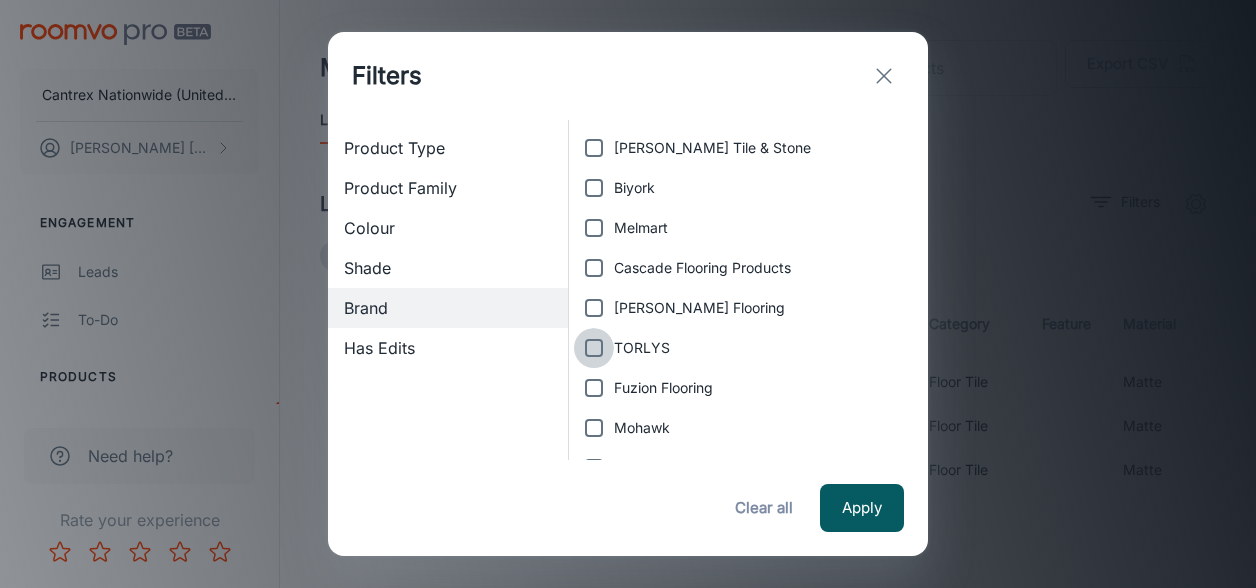 click on "TORLYS" at bounding box center (594, 348) 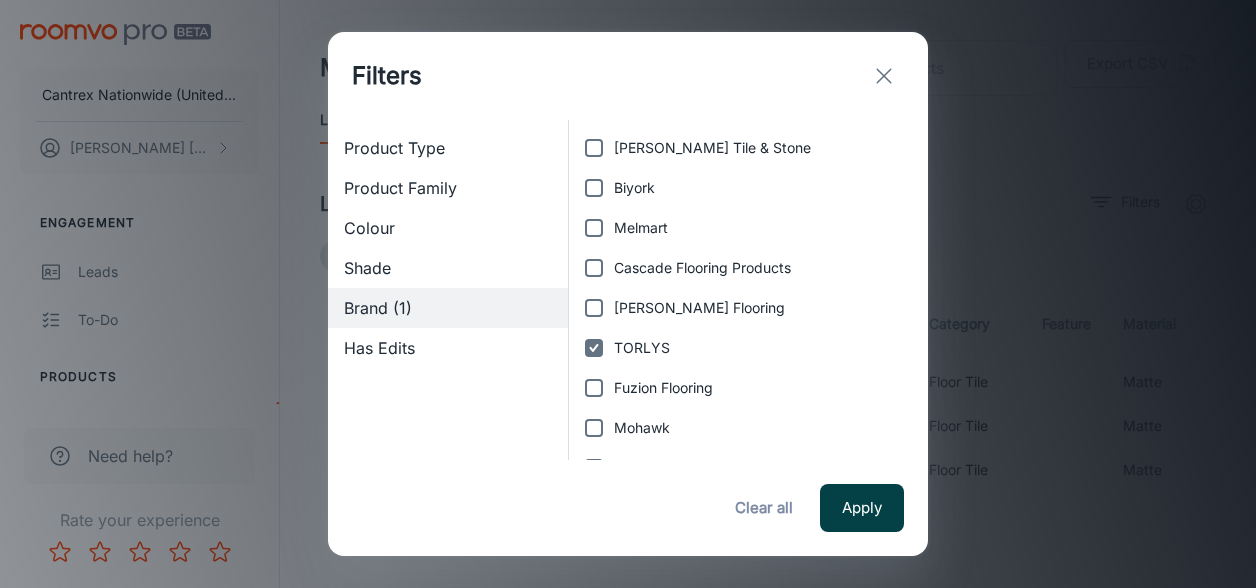 click on "Apply" at bounding box center [862, 508] 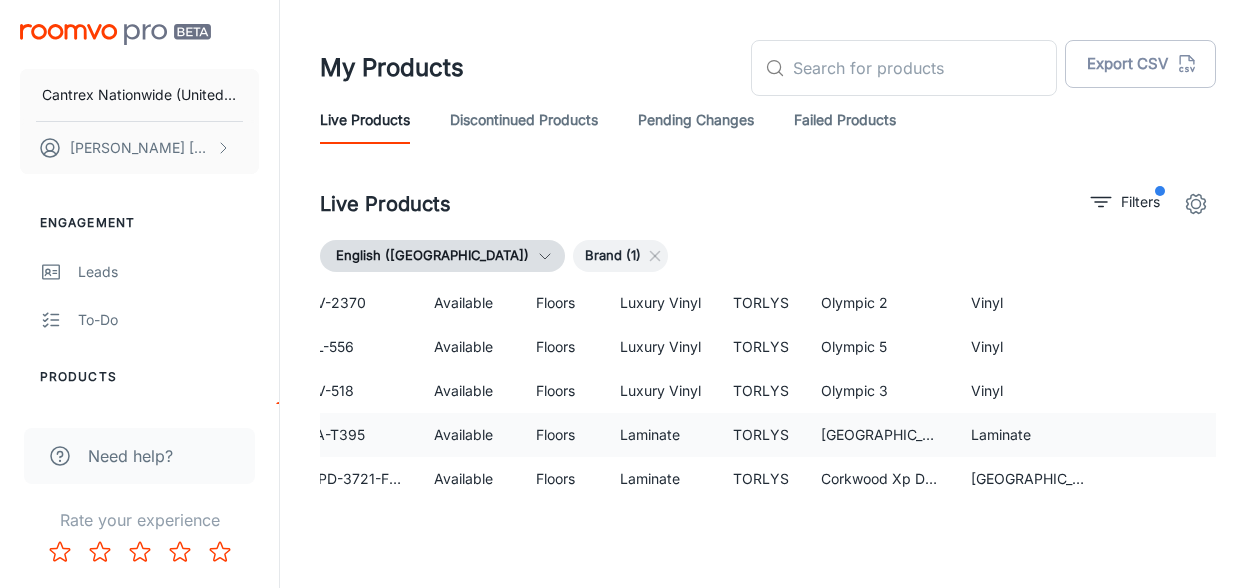 scroll, scrollTop: 3527, scrollLeft: 424, axis: both 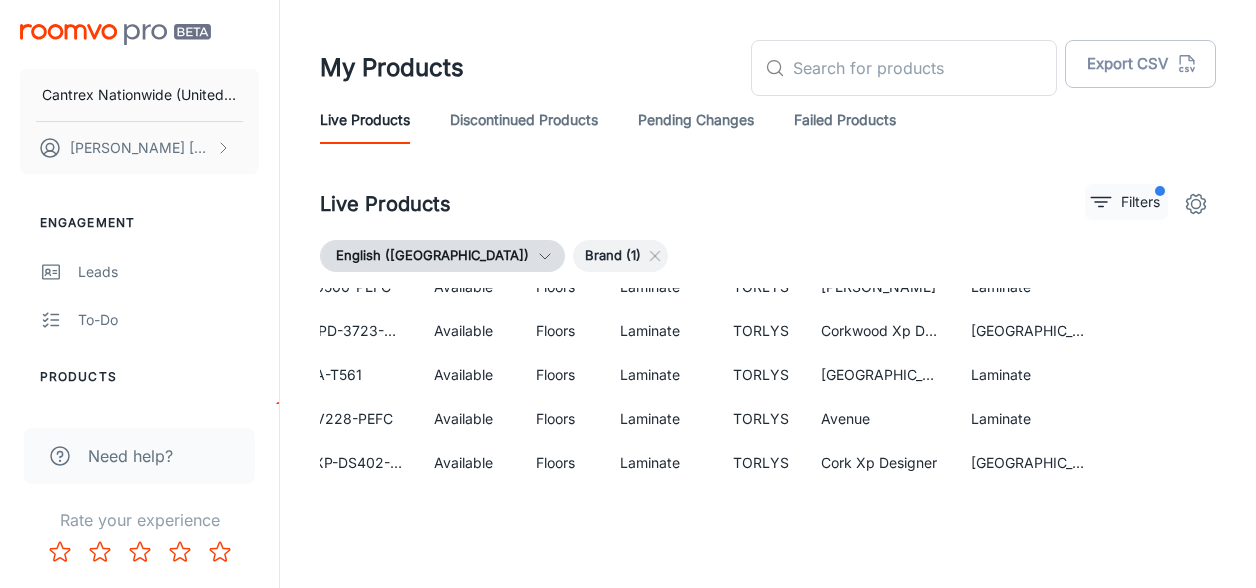 click on "Filters" at bounding box center [1140, 202] 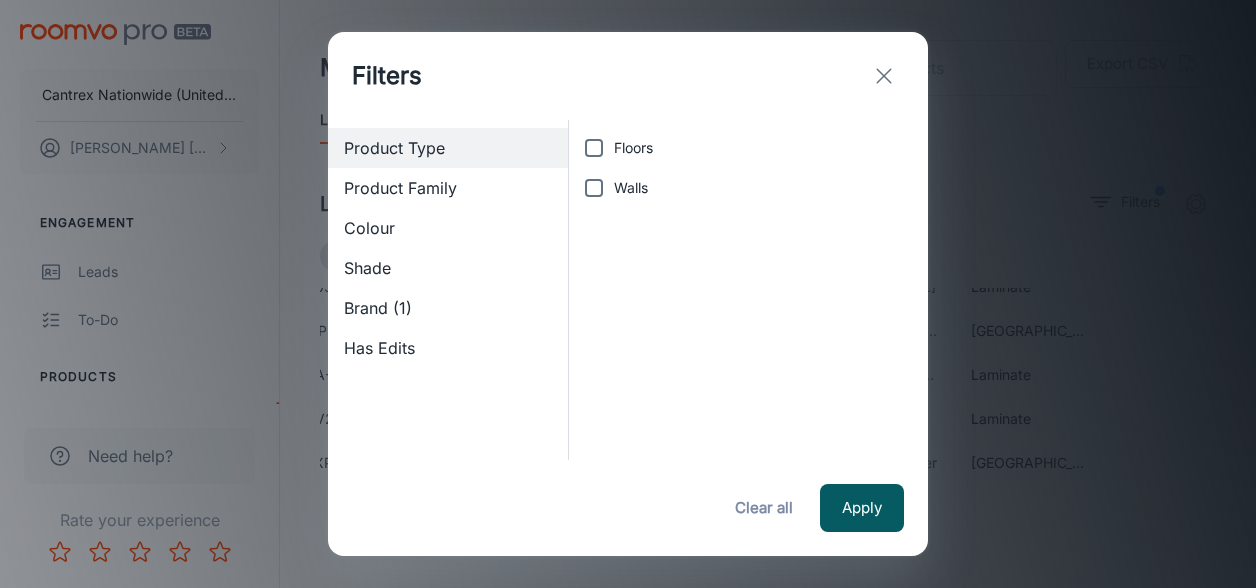 click on "Brand (1)" at bounding box center [448, 308] 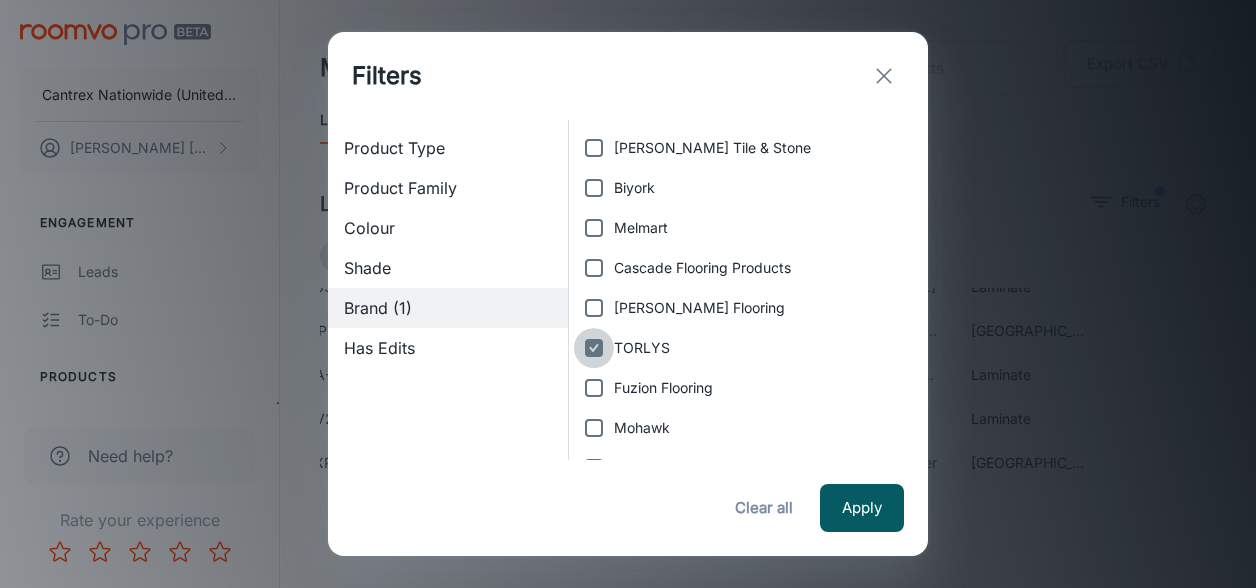 click on "TORLYS" at bounding box center (594, 348) 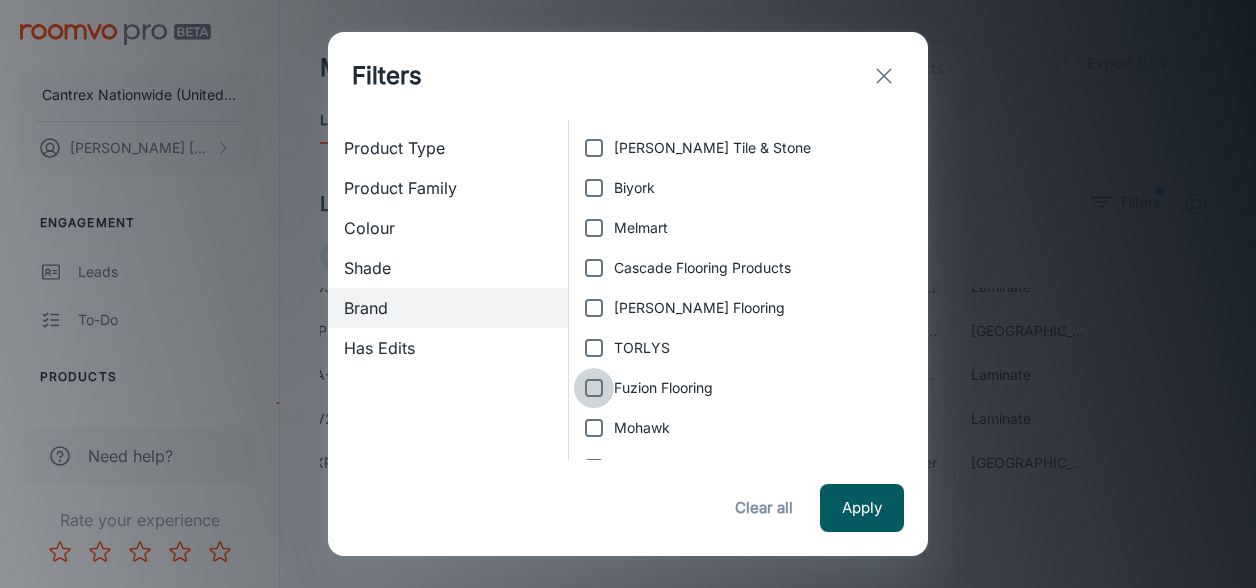 click on "Fuzion Flooring" at bounding box center (594, 388) 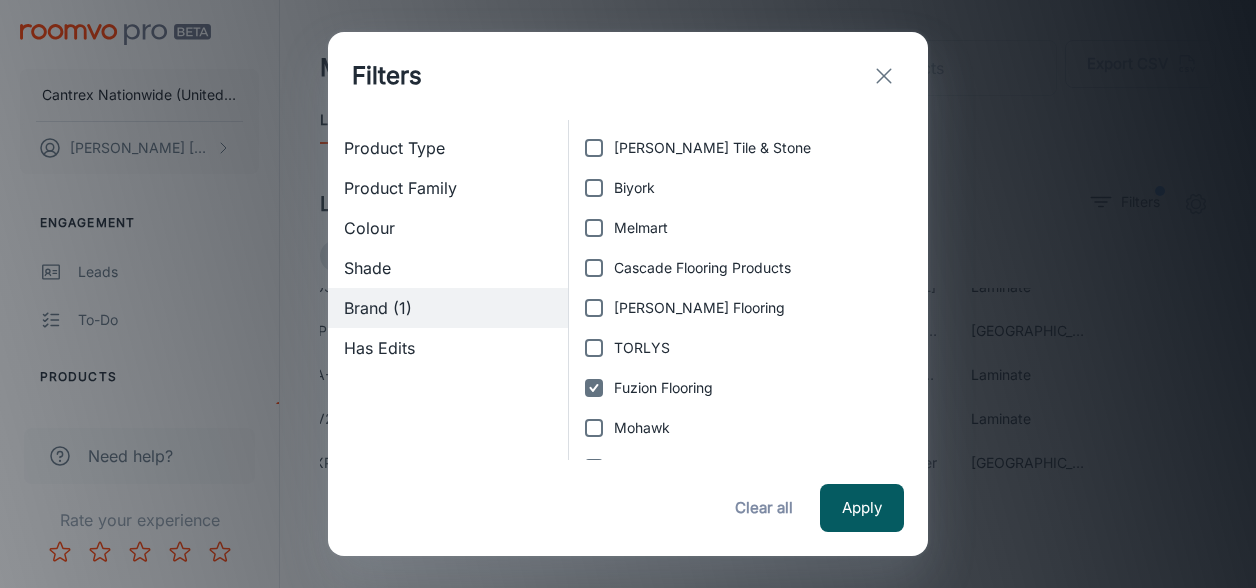 click on "Fuzion Flooring" at bounding box center [594, 388] 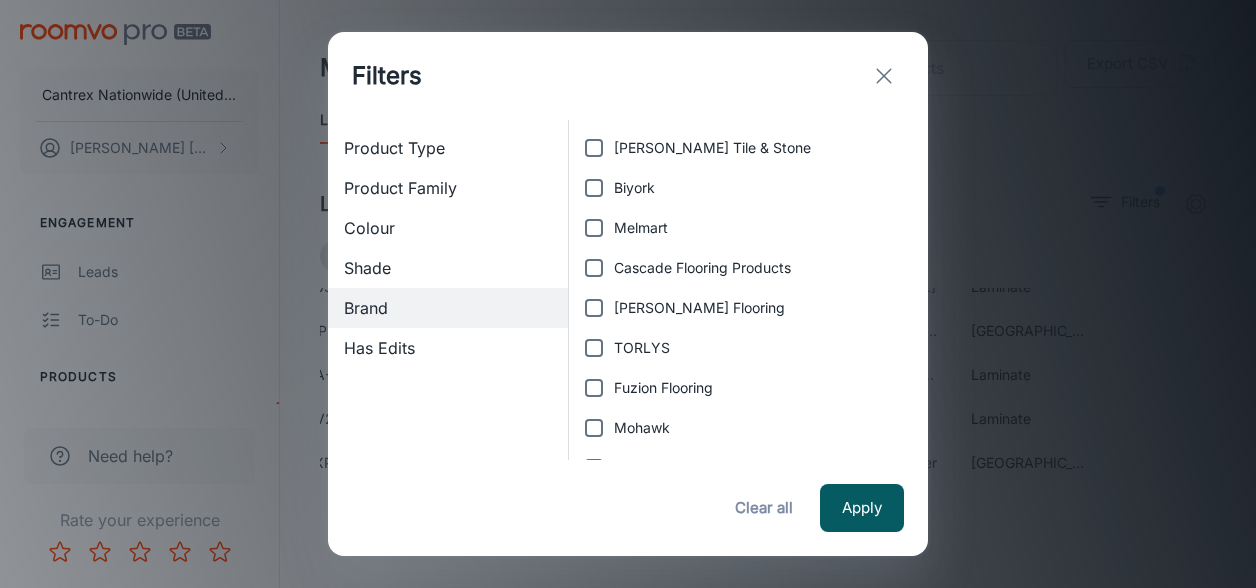 click on "Mohawk" at bounding box center [594, 428] 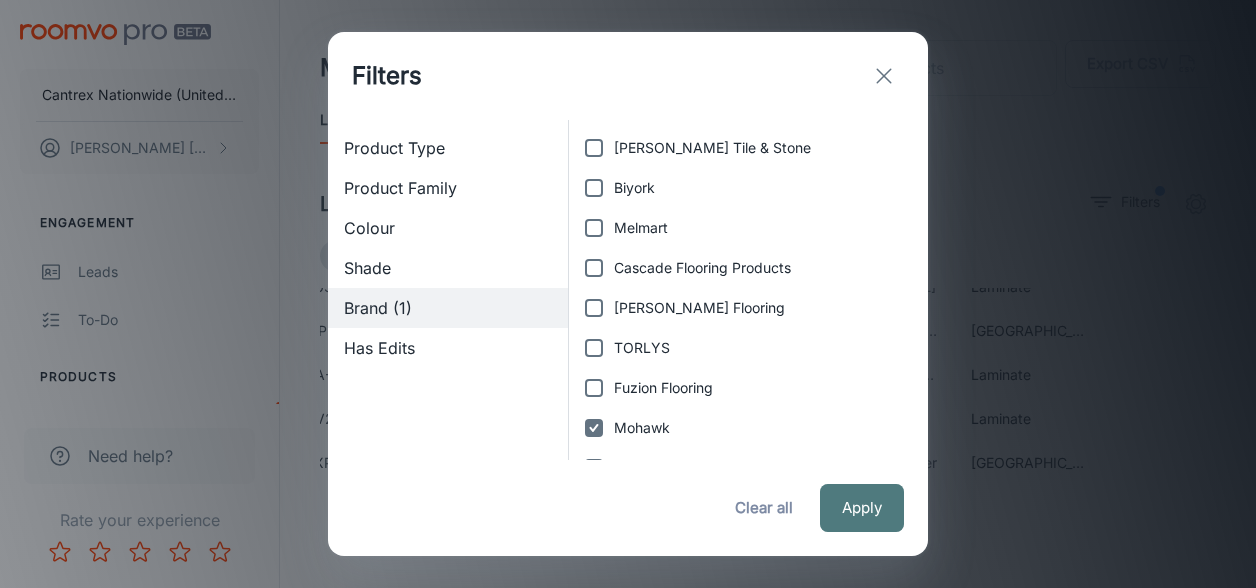click on "Apply" at bounding box center (862, 508) 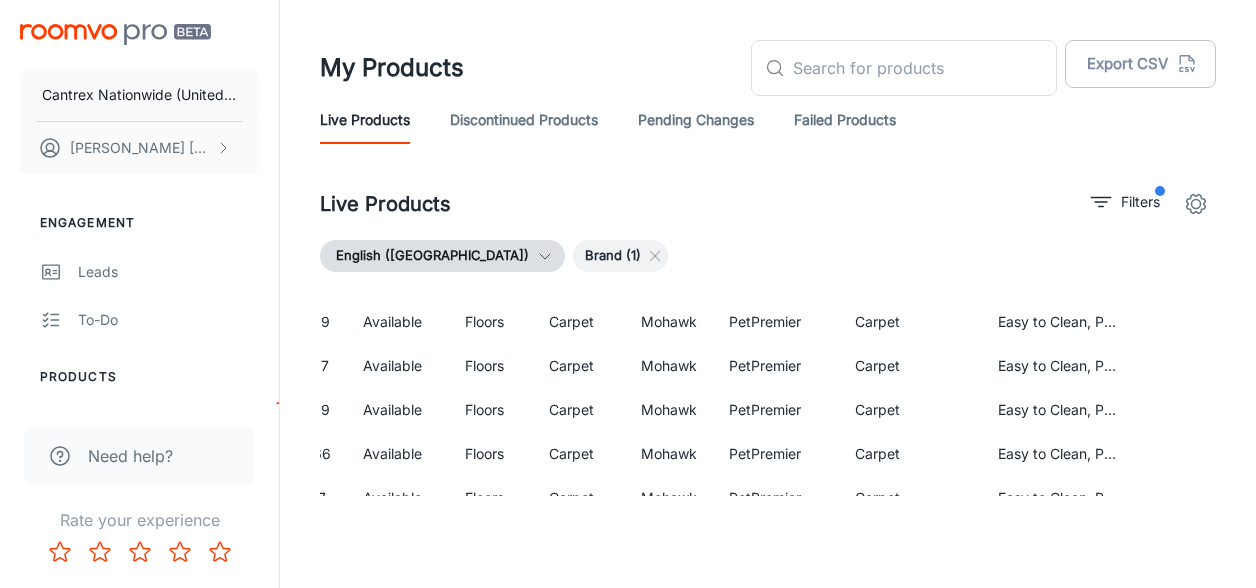 scroll, scrollTop: 700, scrollLeft: 424, axis: both 